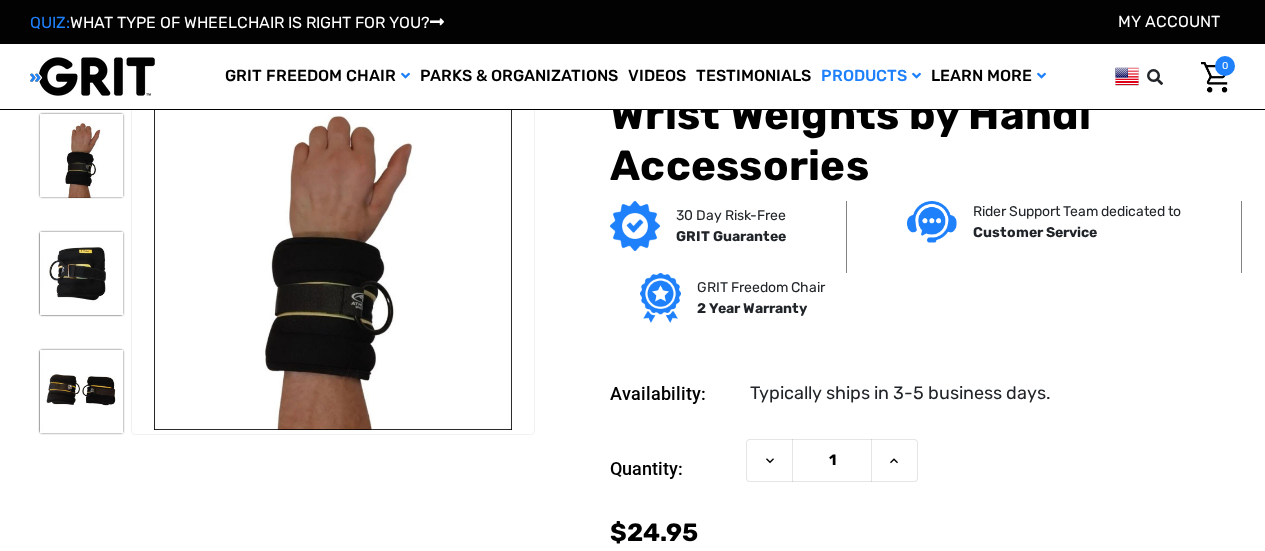 scroll, scrollTop: 15, scrollLeft: 0, axis: vertical 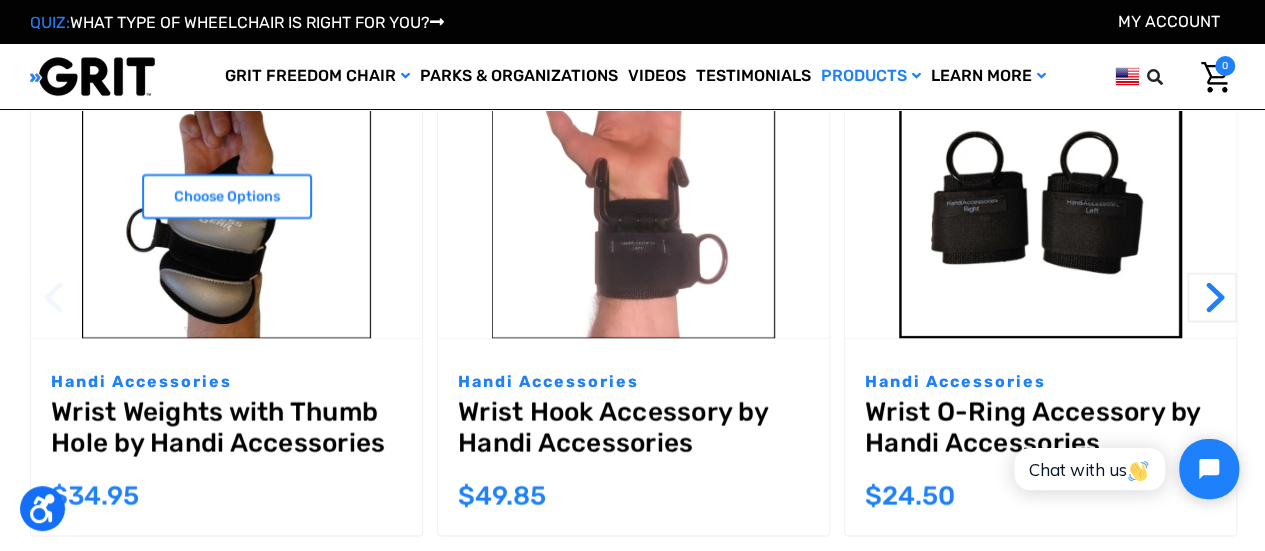 click on "Wrist Weights with Thumb Hole by Handi Accessories" at bounding box center [226, 432] 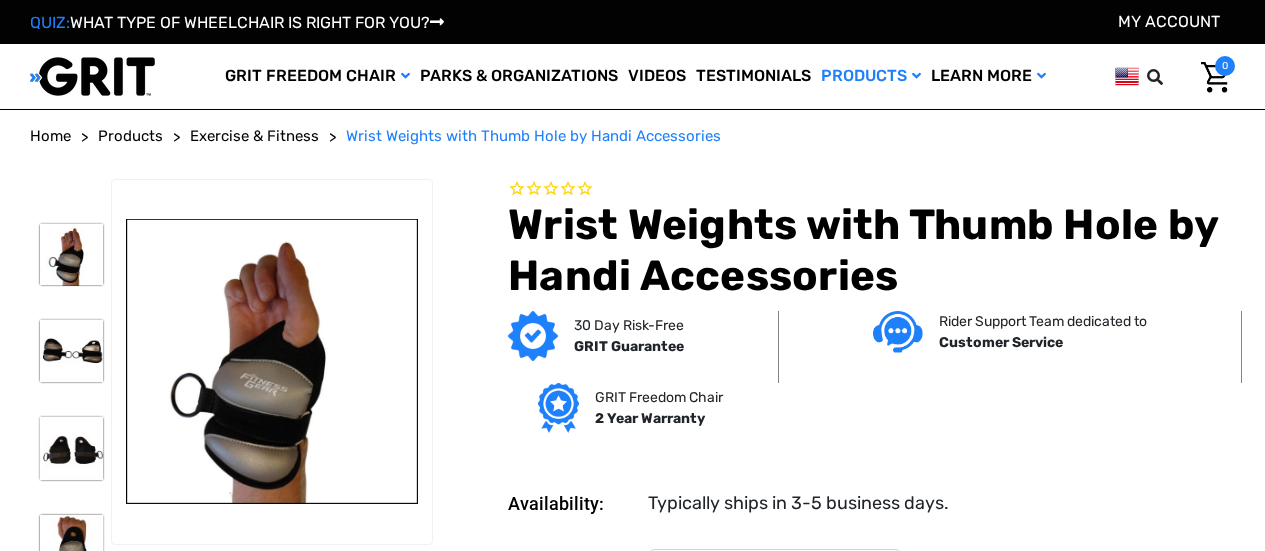 scroll, scrollTop: 0, scrollLeft: 0, axis: both 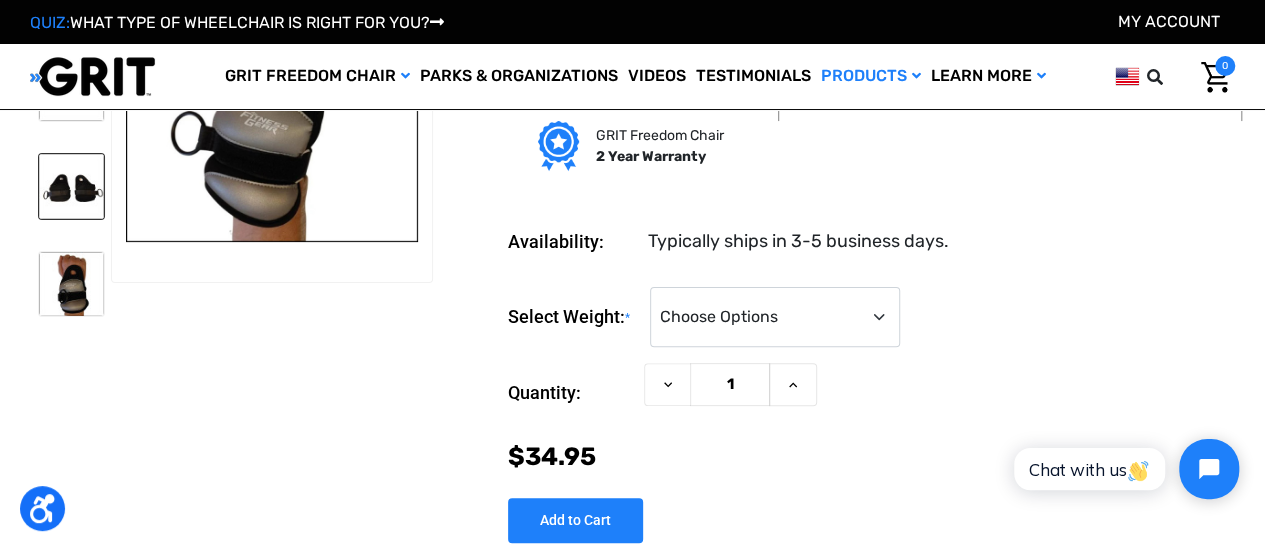 click at bounding box center [71, 186] 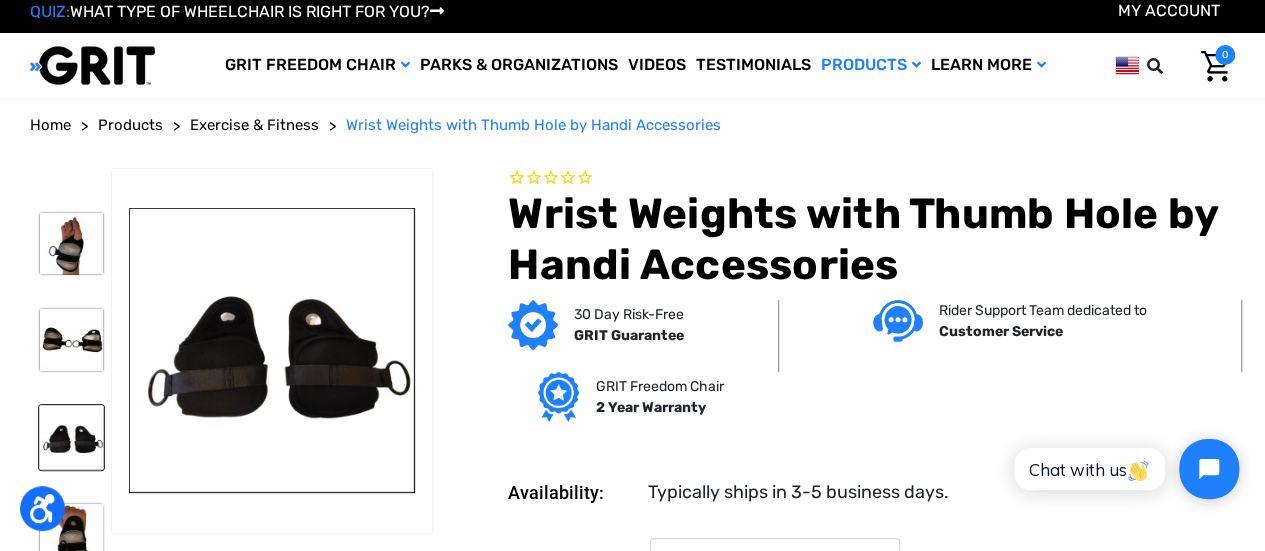 scroll, scrollTop: 0, scrollLeft: 0, axis: both 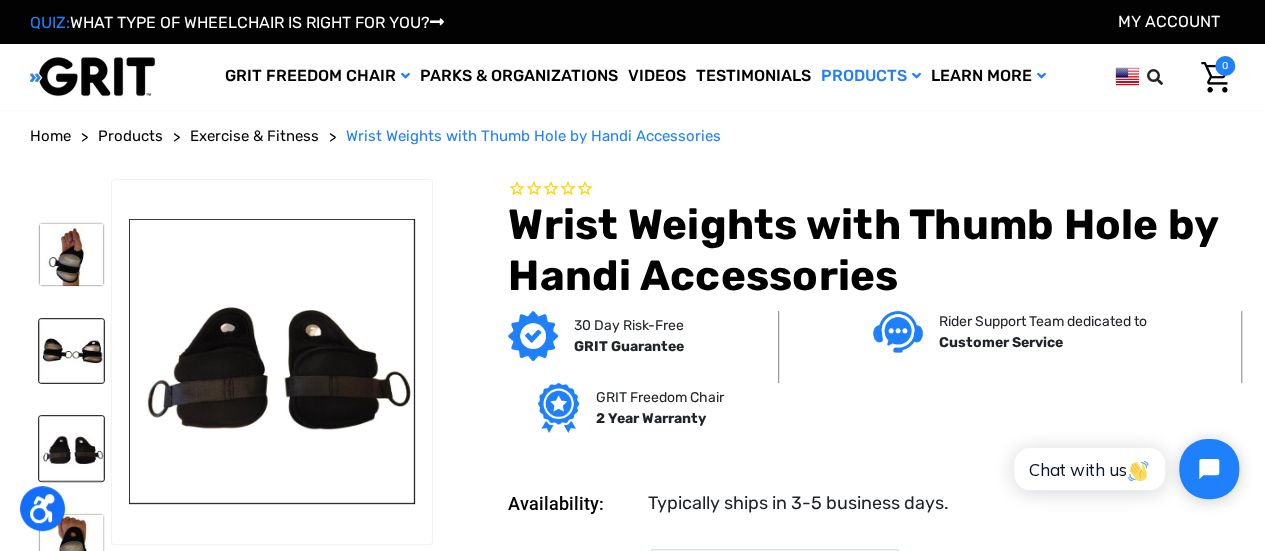 click at bounding box center (71, 351) 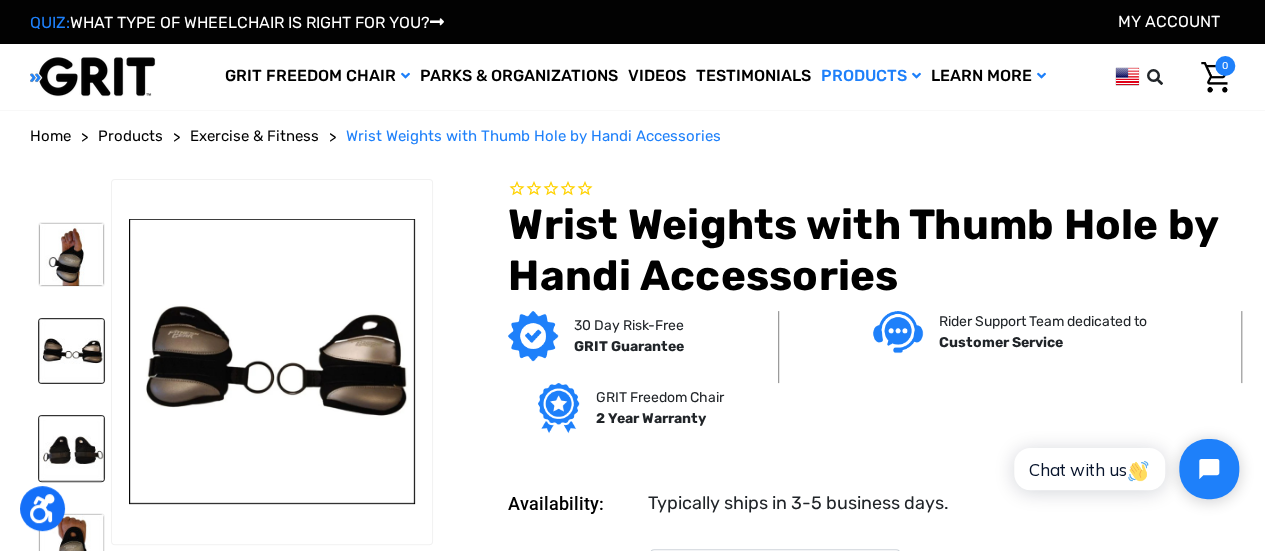 click at bounding box center (71, 448) 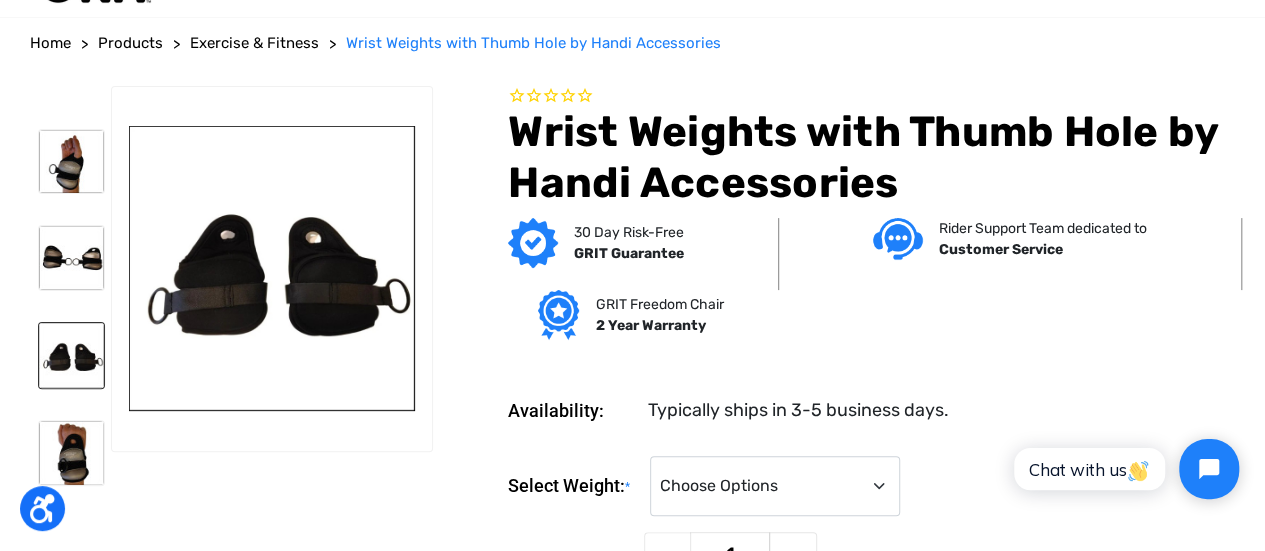 scroll, scrollTop: 109, scrollLeft: 0, axis: vertical 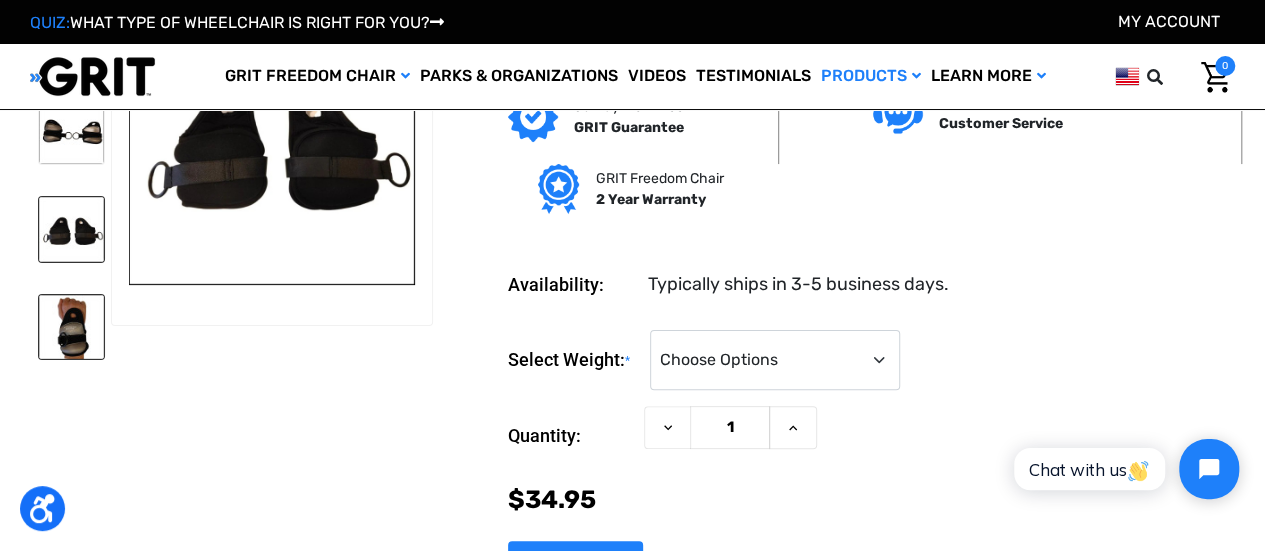 click at bounding box center [71, 327] 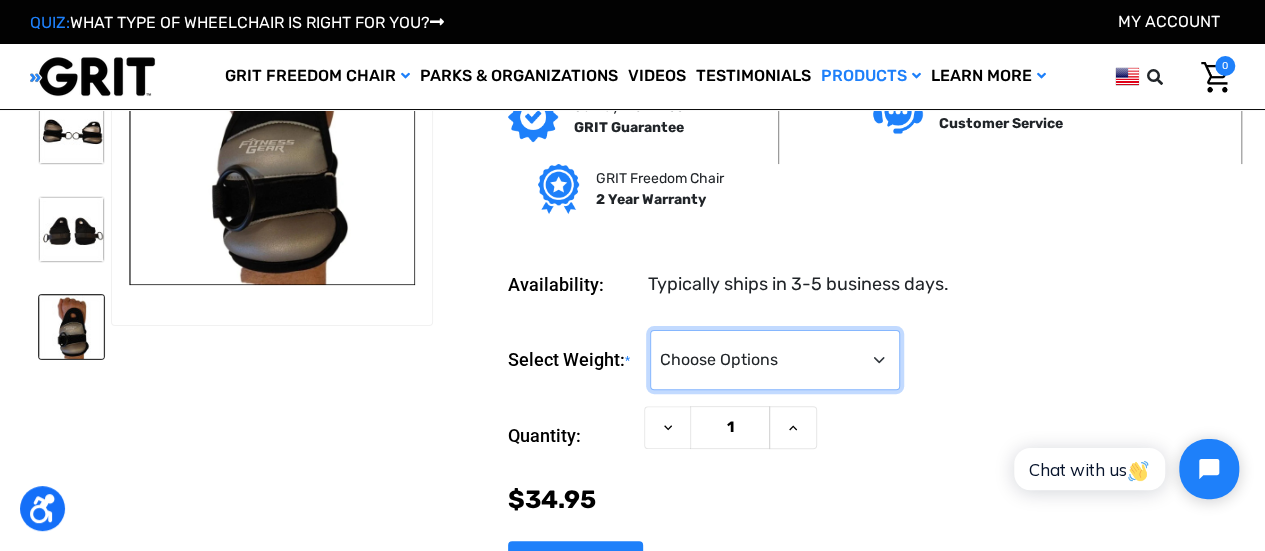 click on "Choose Options
1.5 Pounds Each
2.5 Pounds Each" at bounding box center [775, 360] 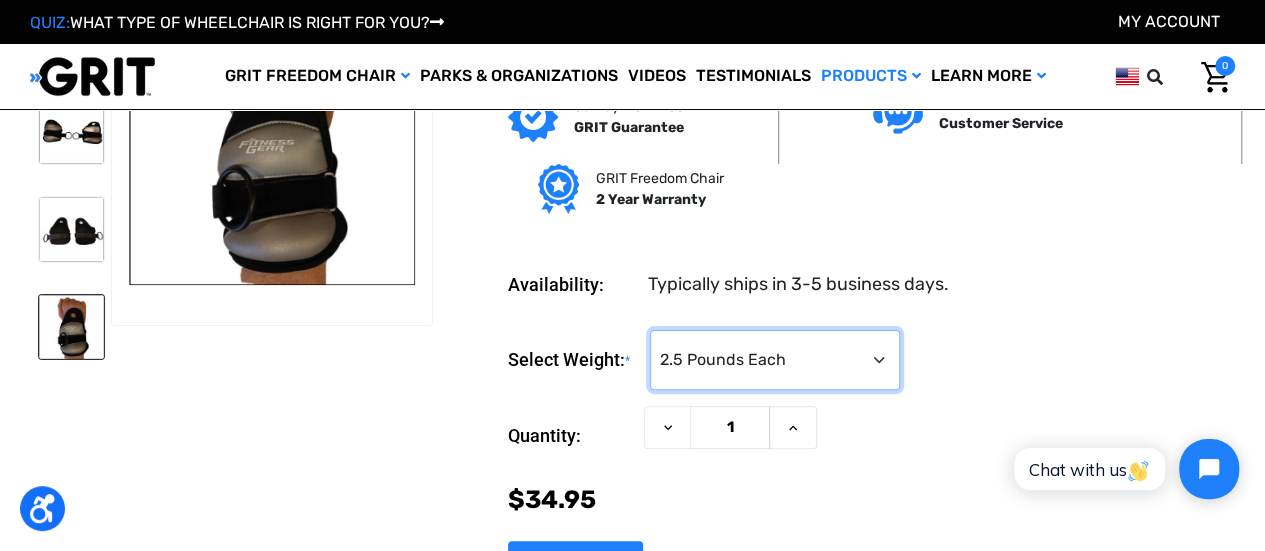 click on "Choose Options
1.5 Pounds Each
2.5 Pounds Each" at bounding box center [775, 360] 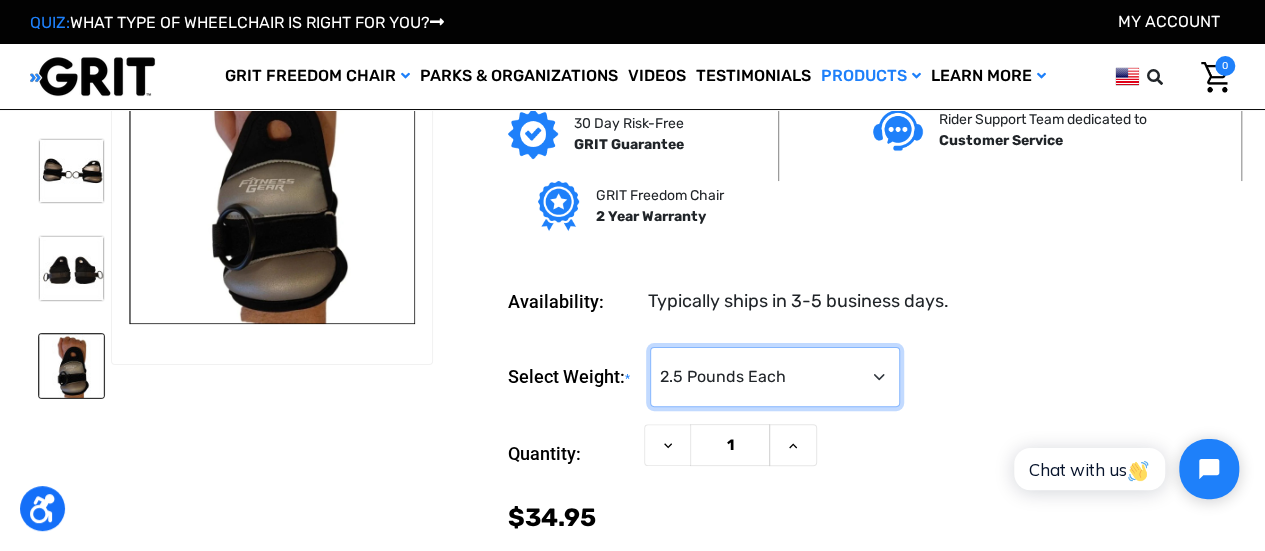 scroll, scrollTop: 0, scrollLeft: 0, axis: both 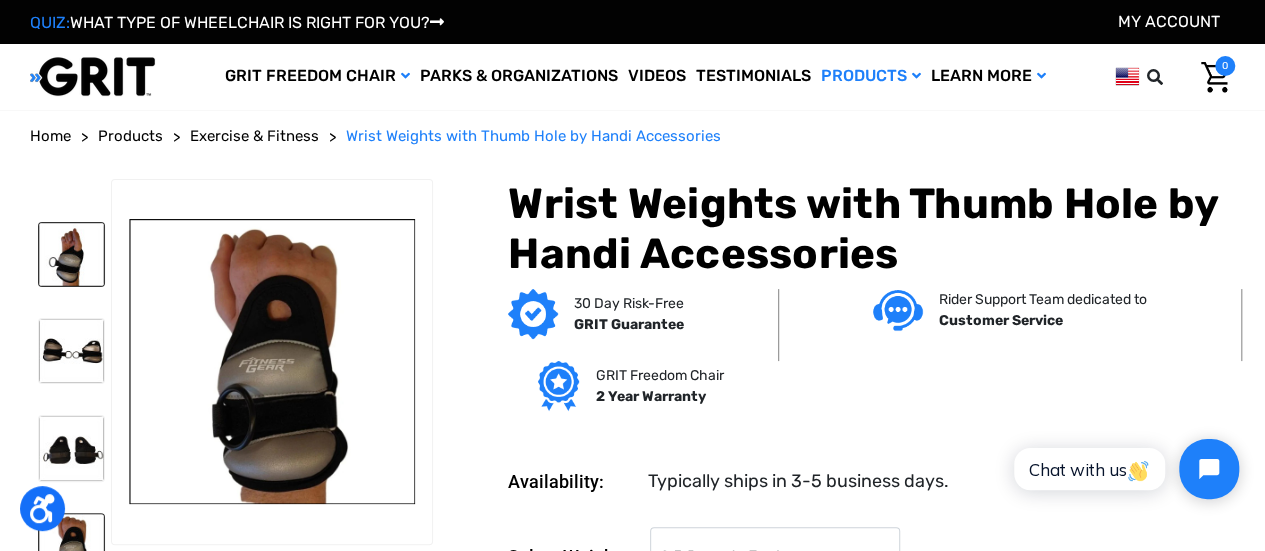 click at bounding box center [71, 254] 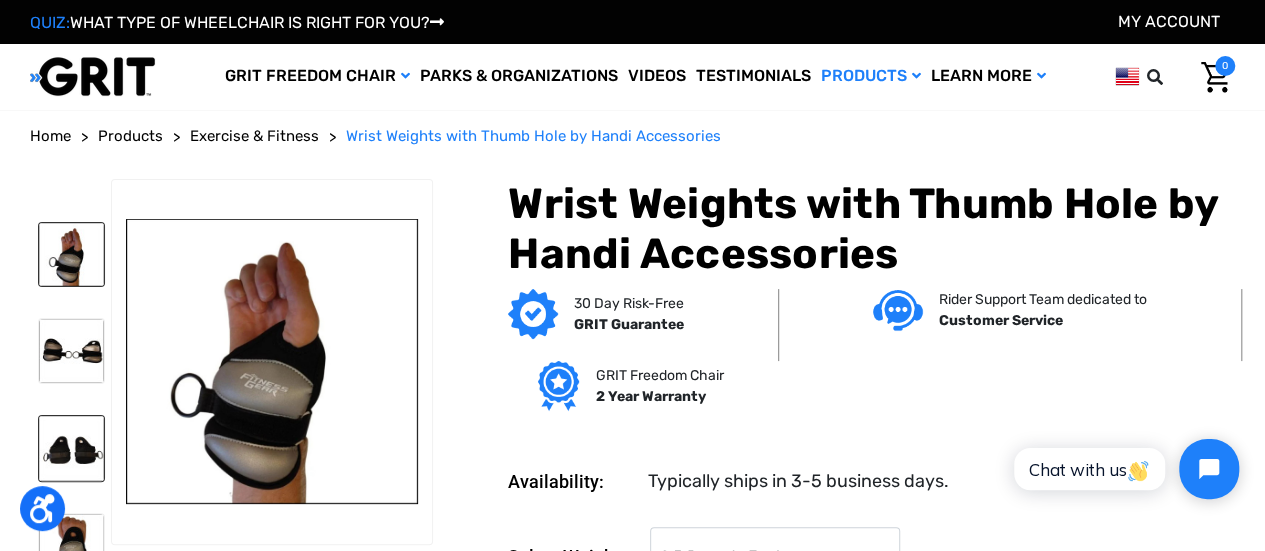 click at bounding box center [71, 448] 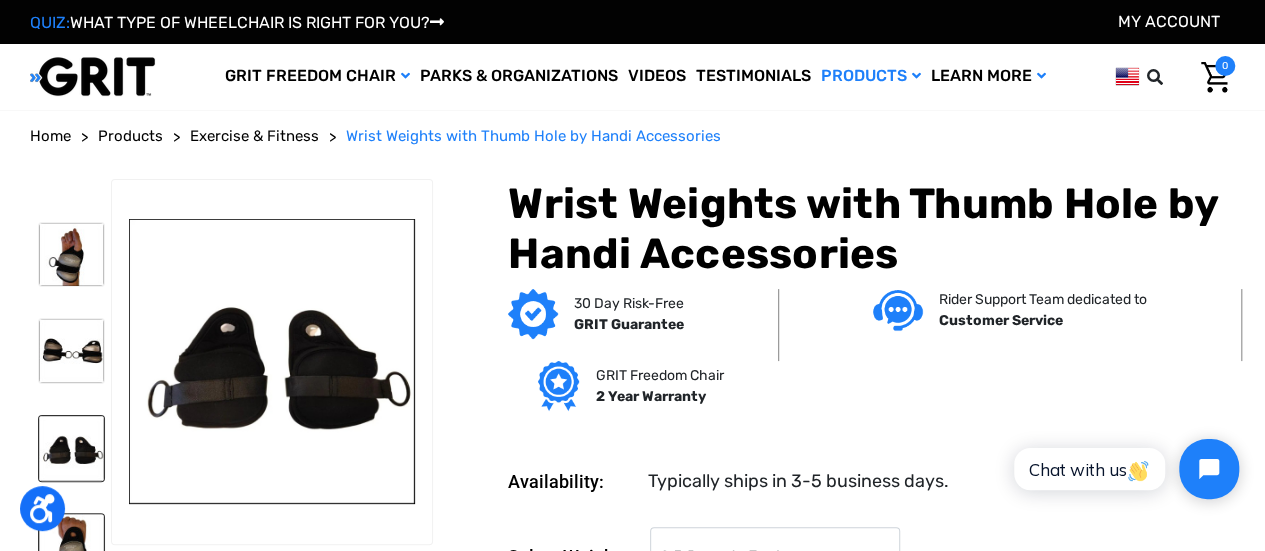 click at bounding box center (71, 546) 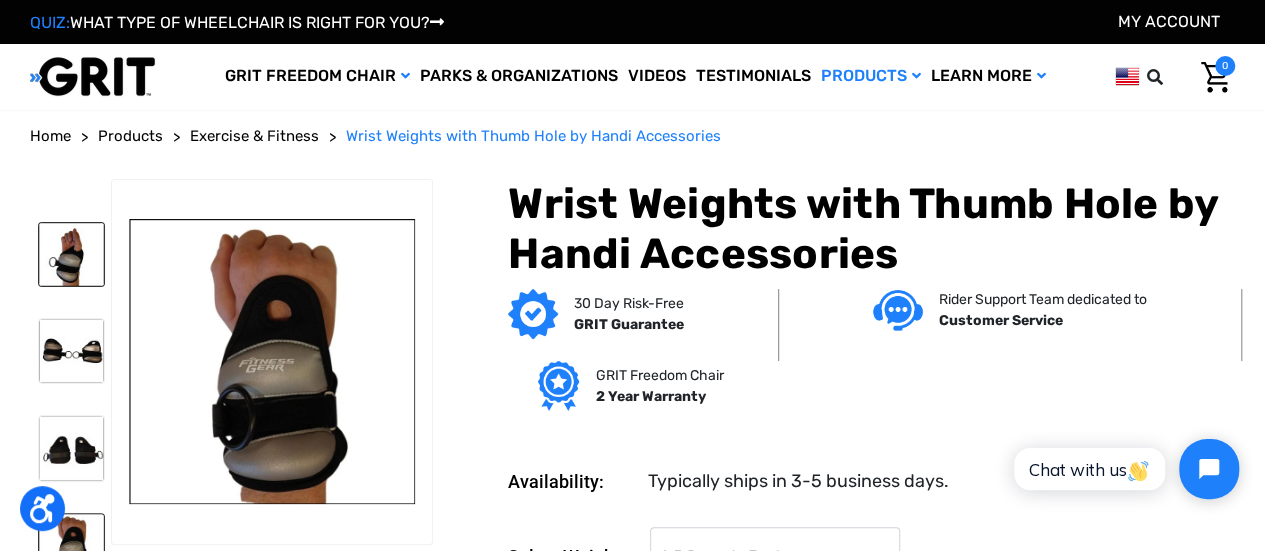 click at bounding box center [71, 254] 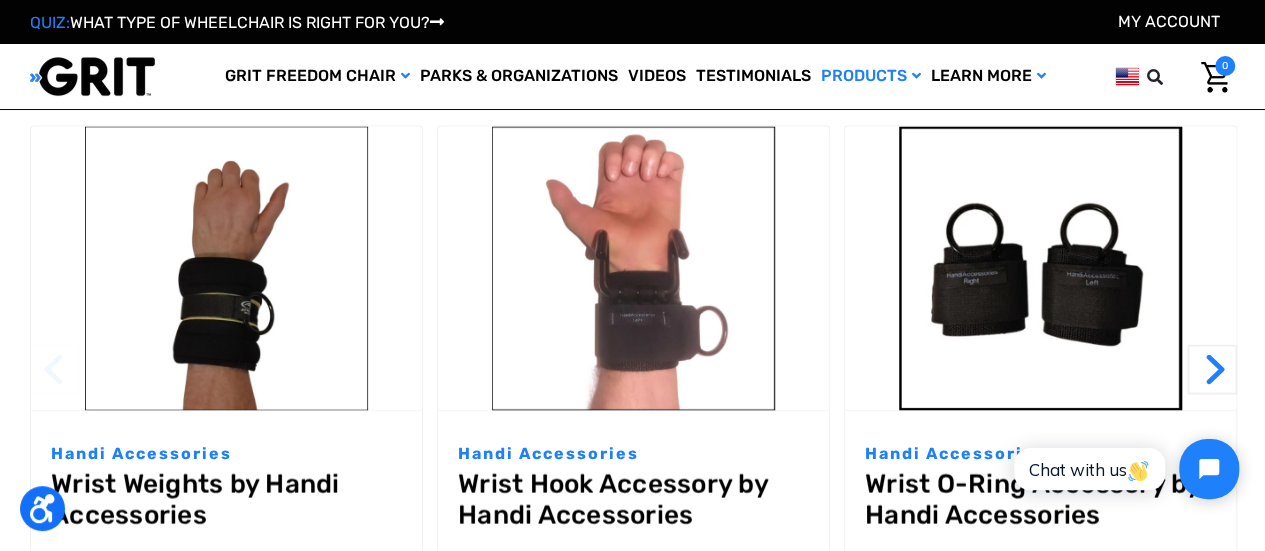 scroll, scrollTop: 1659, scrollLeft: 0, axis: vertical 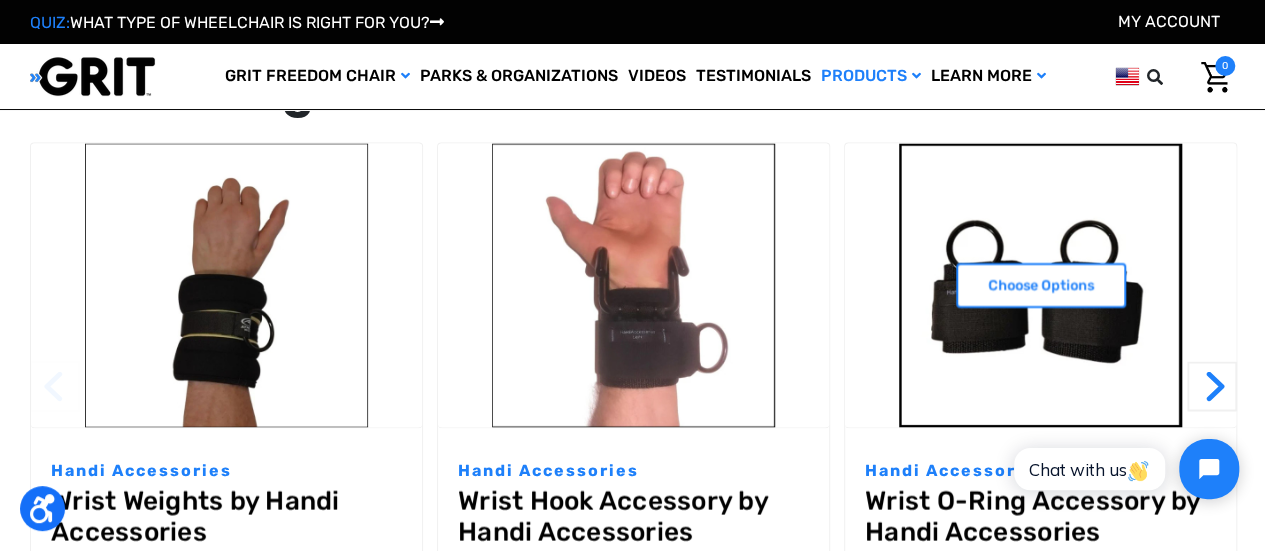click on "Wrist O-Ring Accessory by Handi Accessories" at bounding box center (1040, 521) 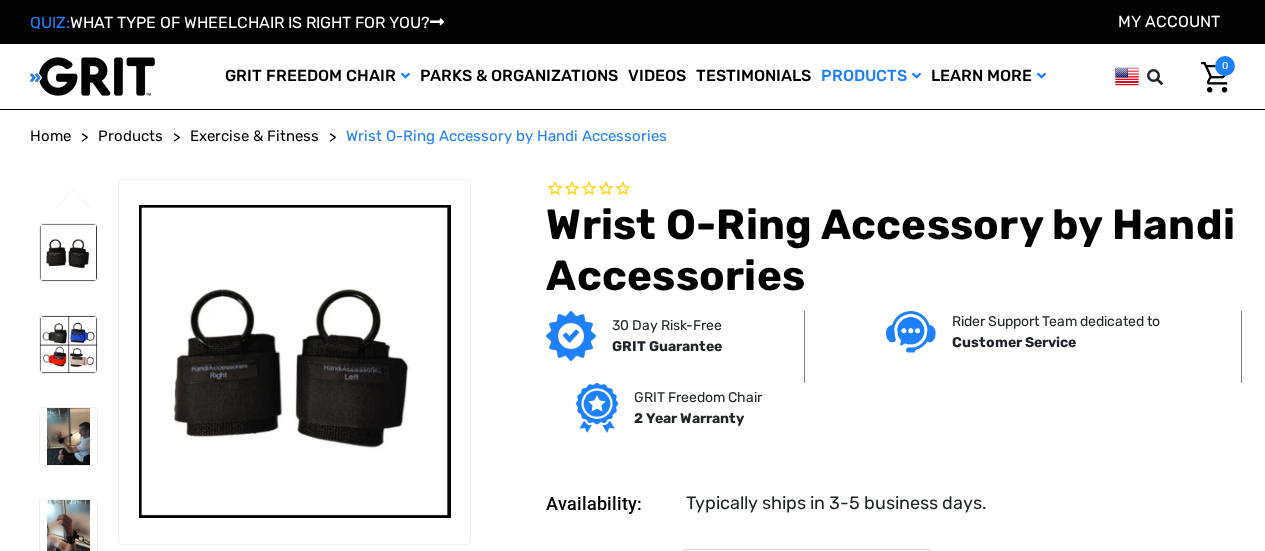 scroll, scrollTop: 0, scrollLeft: 0, axis: both 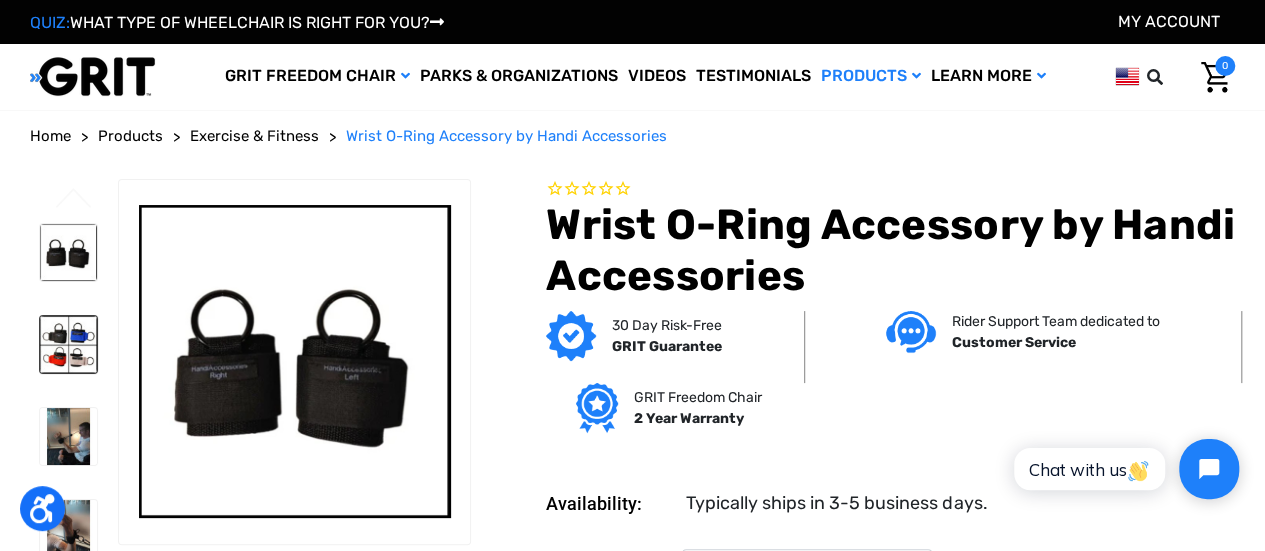 click at bounding box center [68, 344] 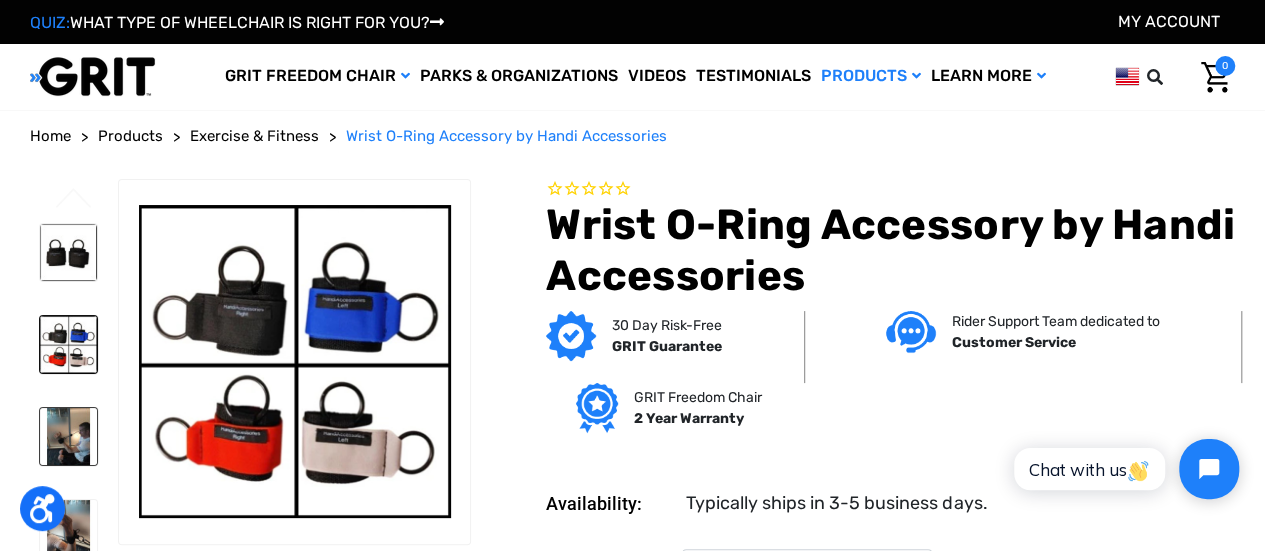 click at bounding box center [68, 436] 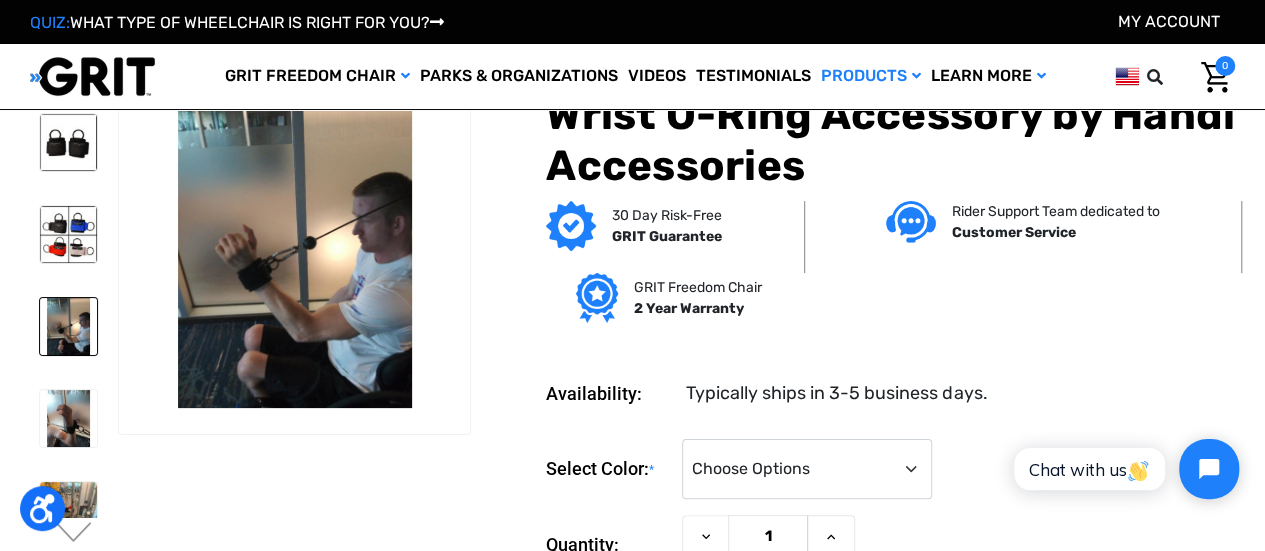 scroll, scrollTop: 126, scrollLeft: 0, axis: vertical 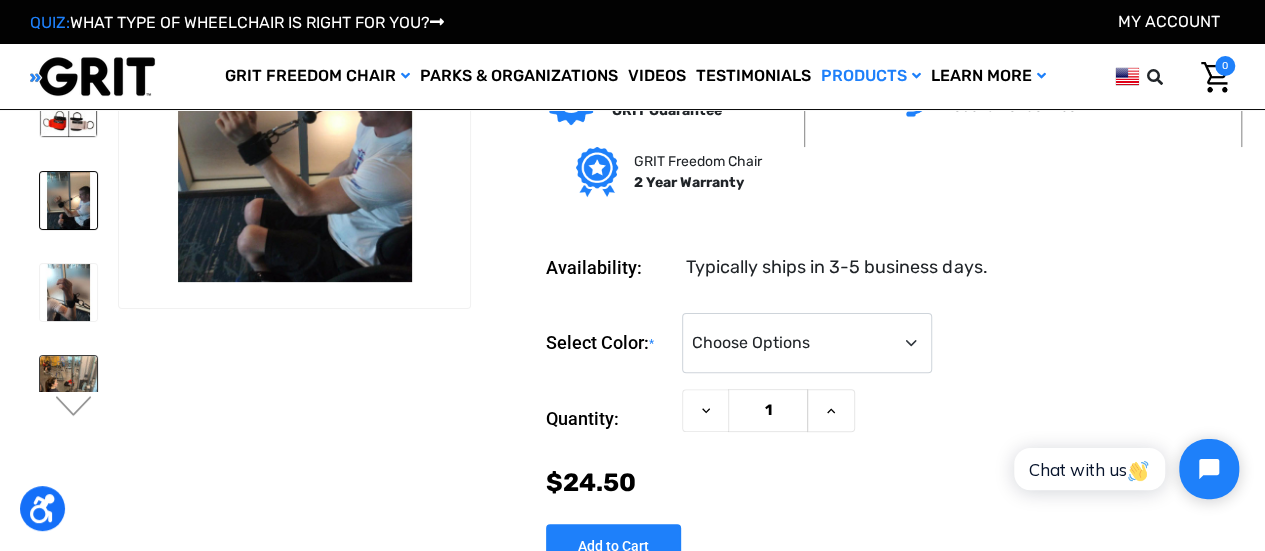 click at bounding box center (68, 394) 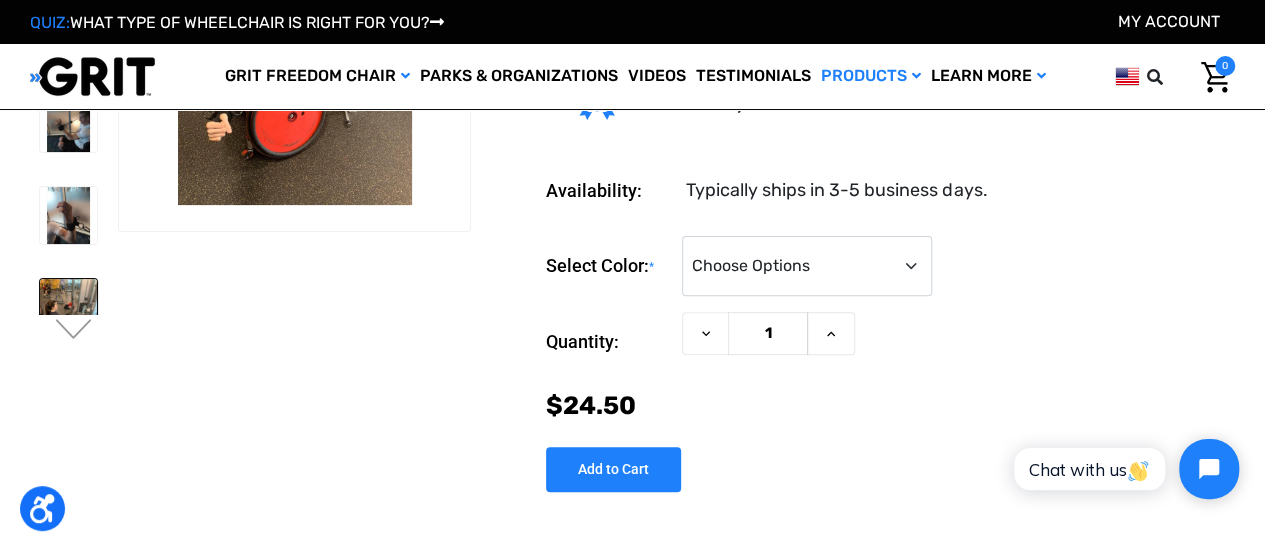scroll, scrollTop: 208, scrollLeft: 0, axis: vertical 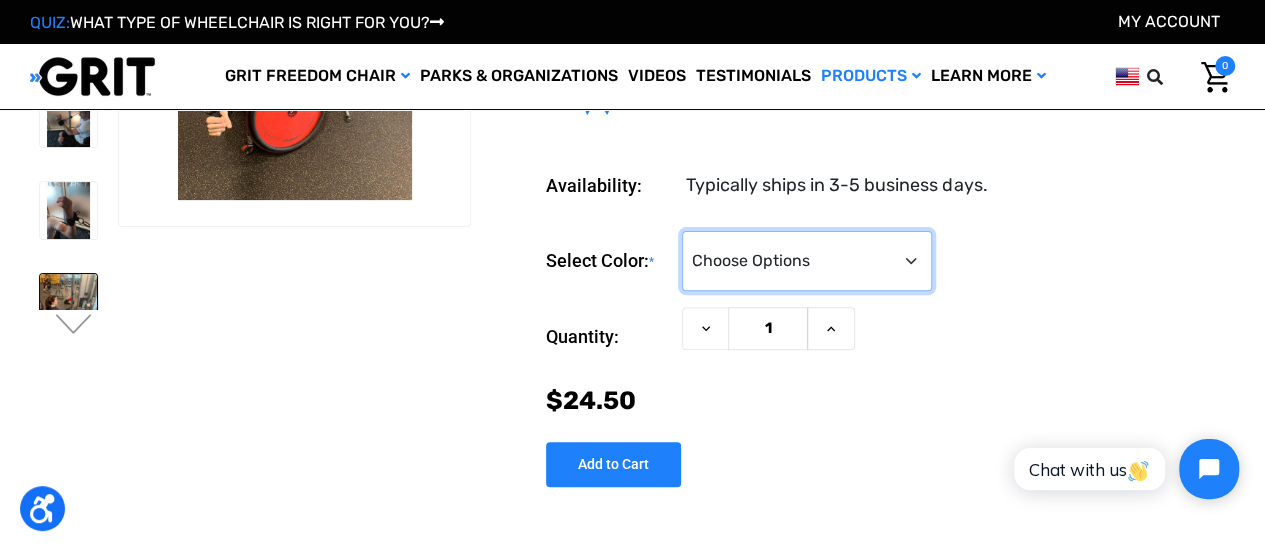 click on "Choose Options
Black
Blue
Gray
Red" at bounding box center (807, 261) 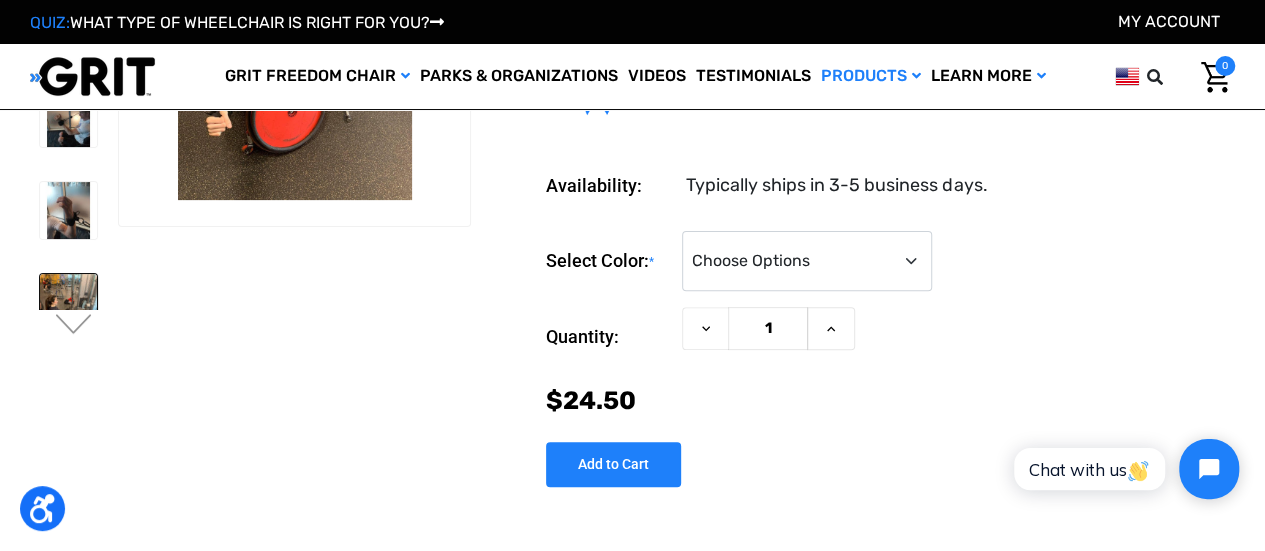 click on "Select Color:
*
Choose Options
Black
Blue
Gray
Red" at bounding box center (890, 261) 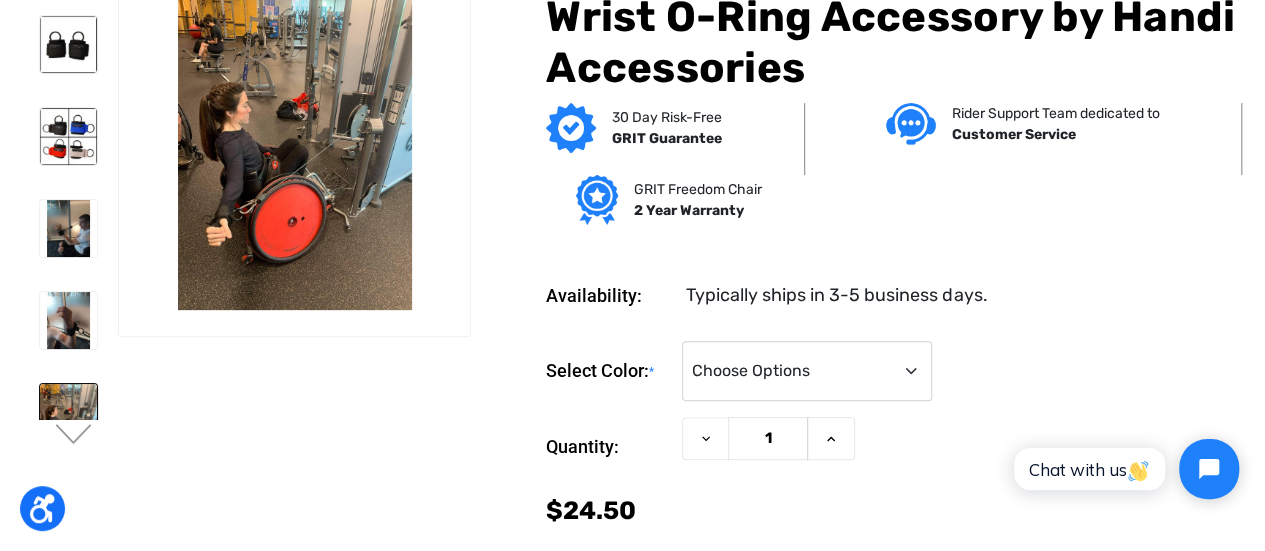 scroll, scrollTop: 0, scrollLeft: 0, axis: both 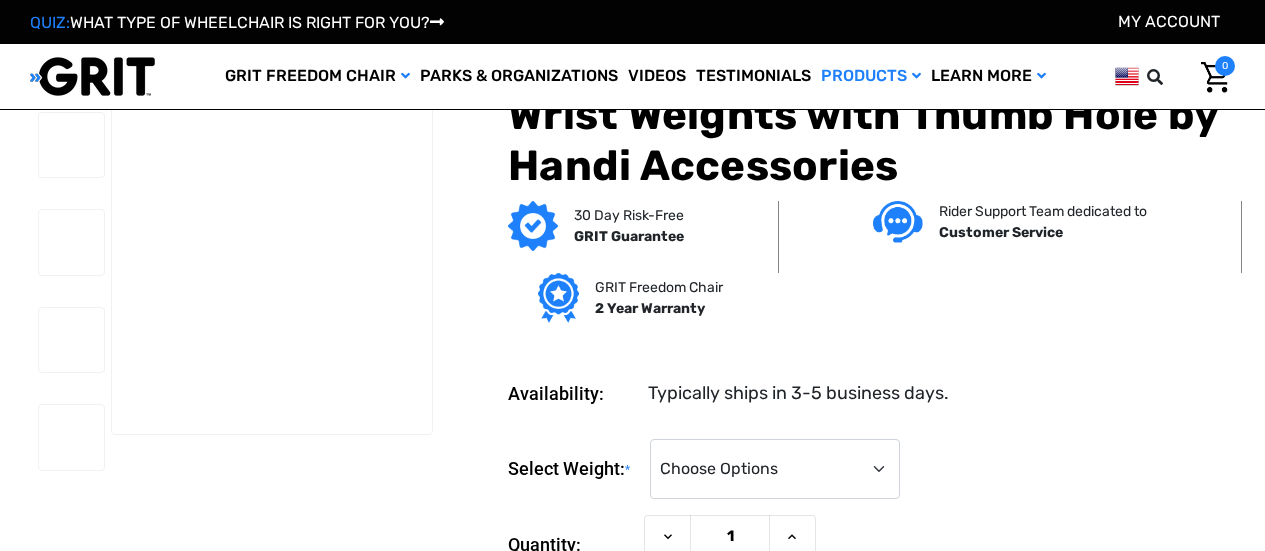 select on "[NUMBER]" 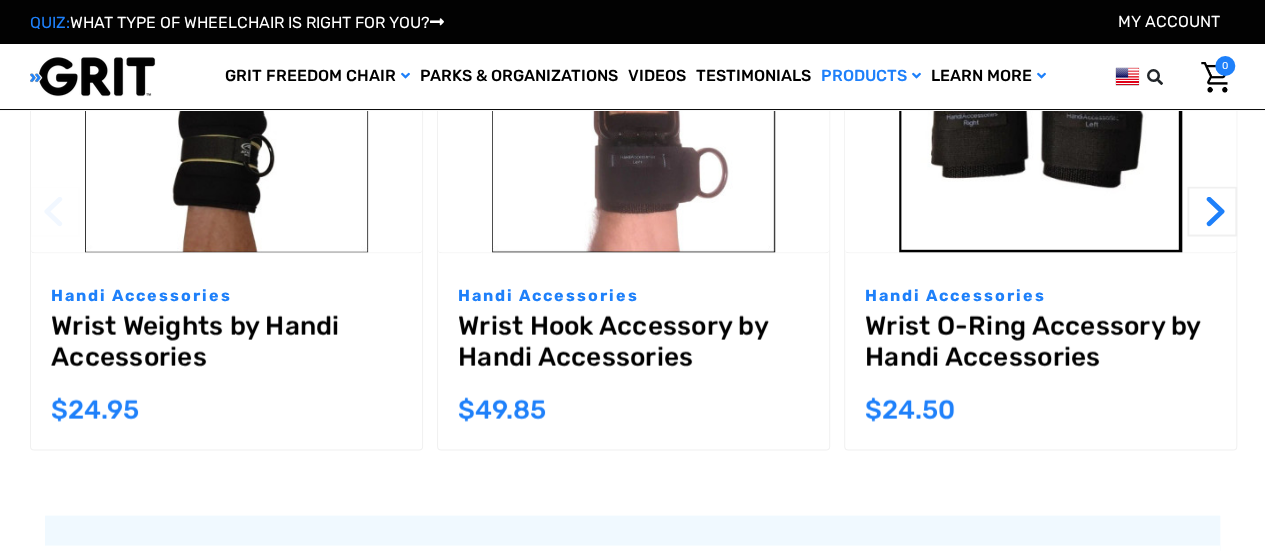 scroll, scrollTop: 0, scrollLeft: 0, axis: both 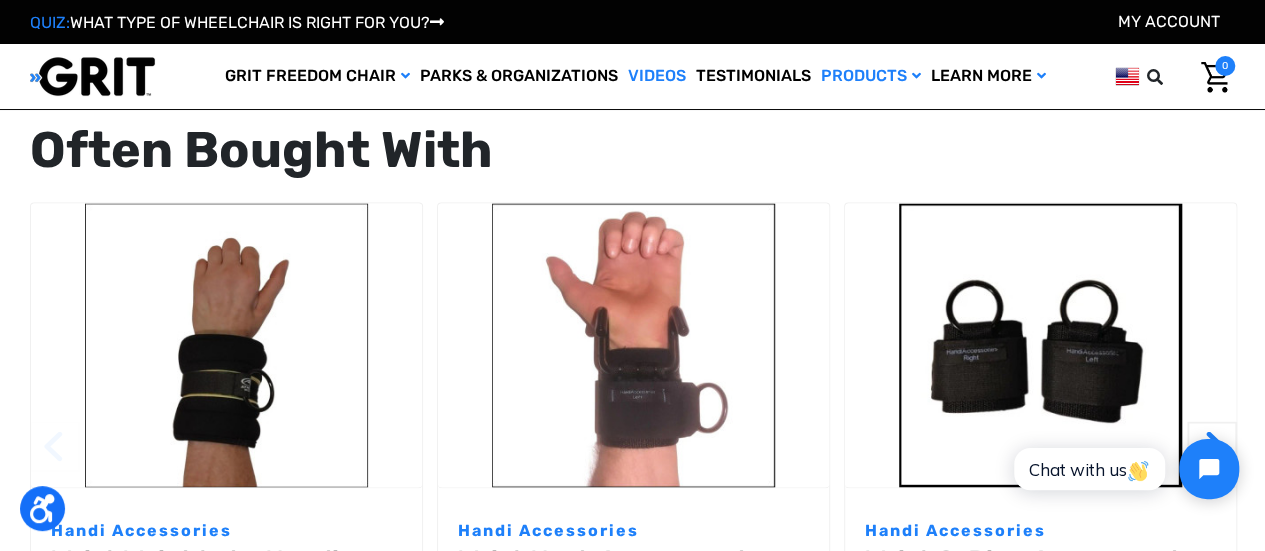 click on "Videos" at bounding box center (657, 76) 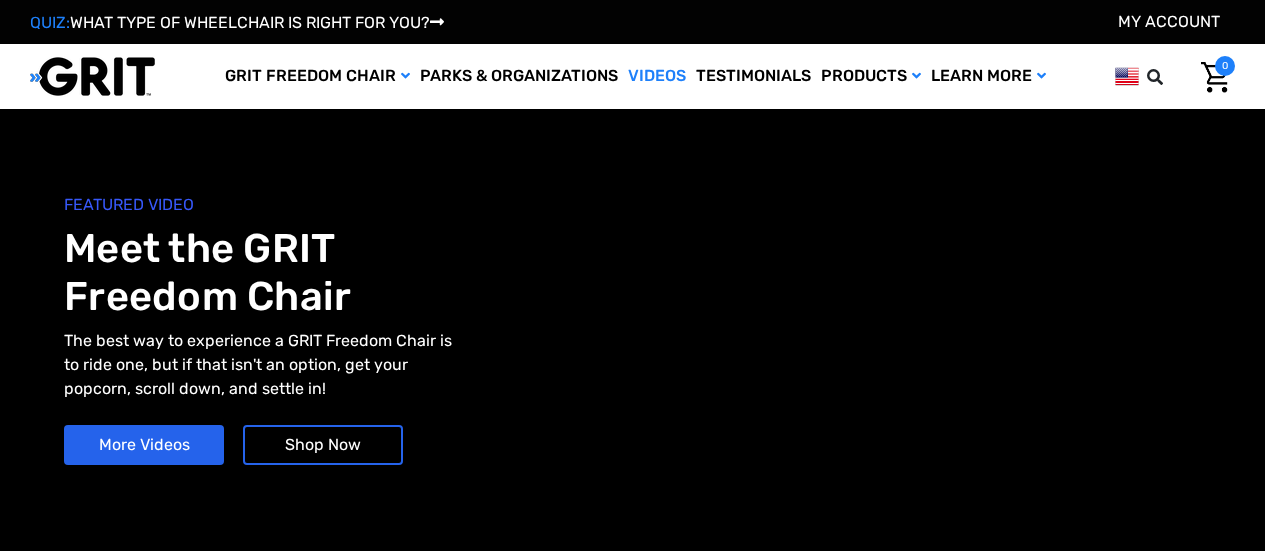 scroll, scrollTop: 0, scrollLeft: 0, axis: both 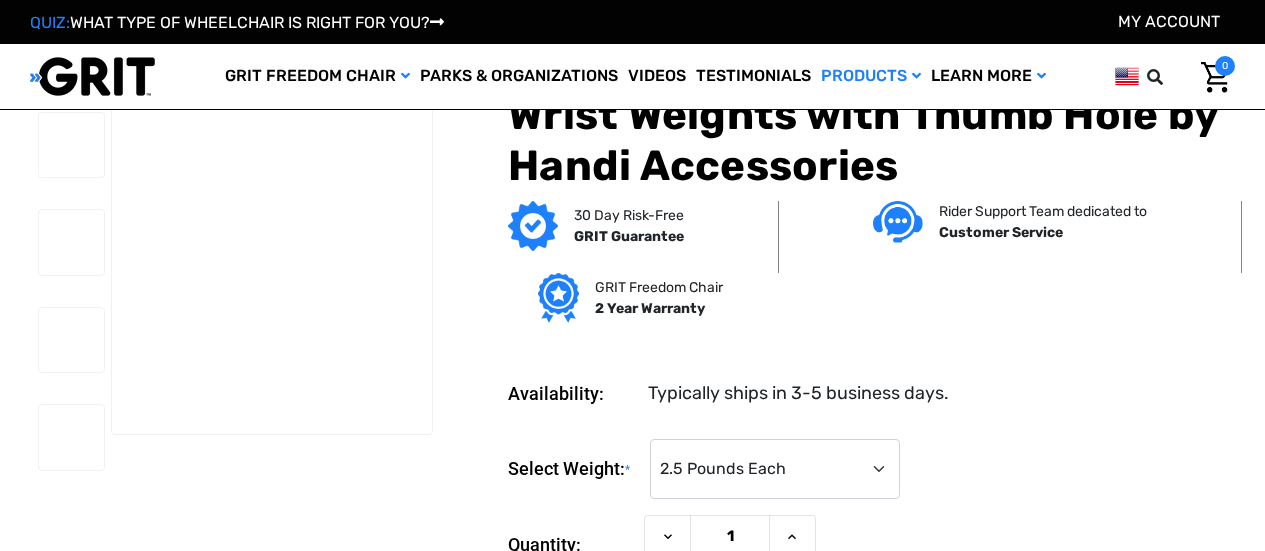 select on "1284" 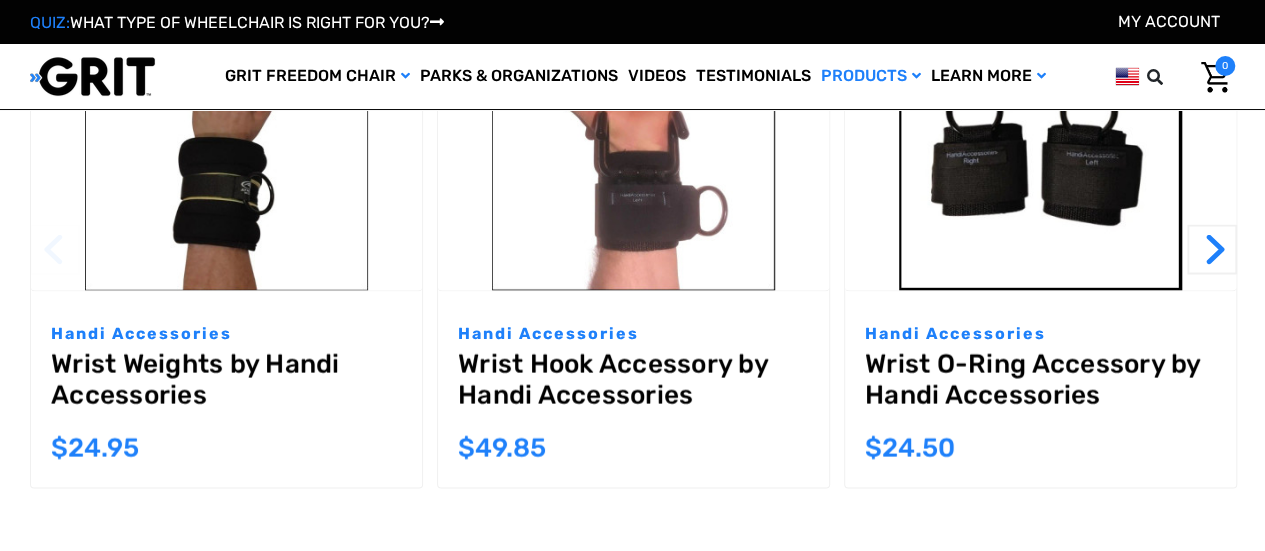 scroll, scrollTop: 0, scrollLeft: 0, axis: both 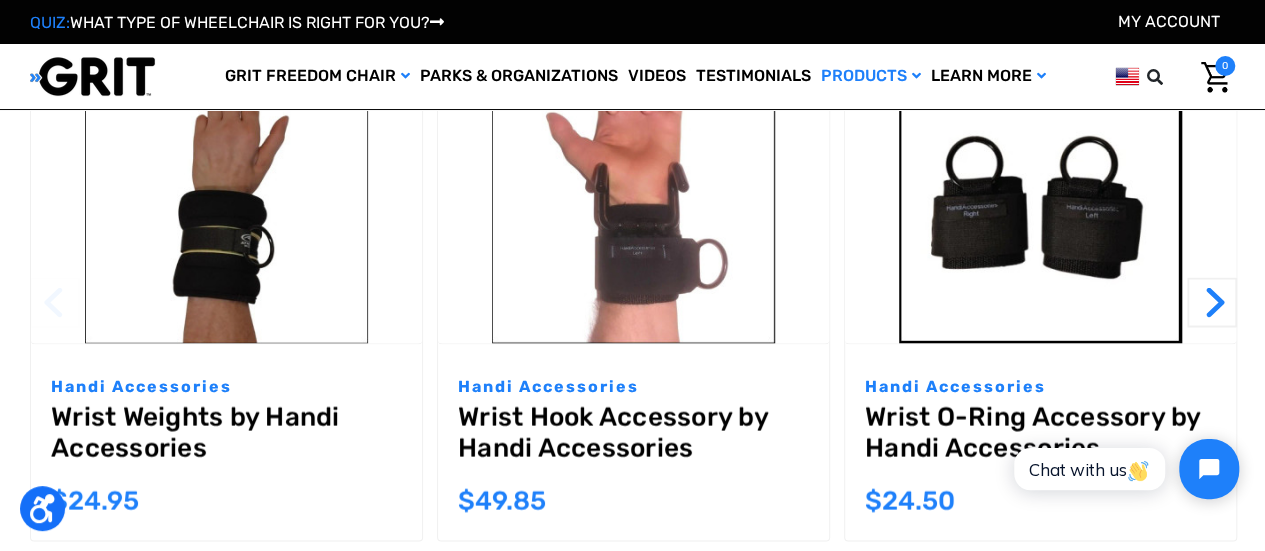 click on "Handi Accessories
Wrist Weights by Handi Accessories
MSRP:
Was:
Now:
$24.95" at bounding box center [226, 442] 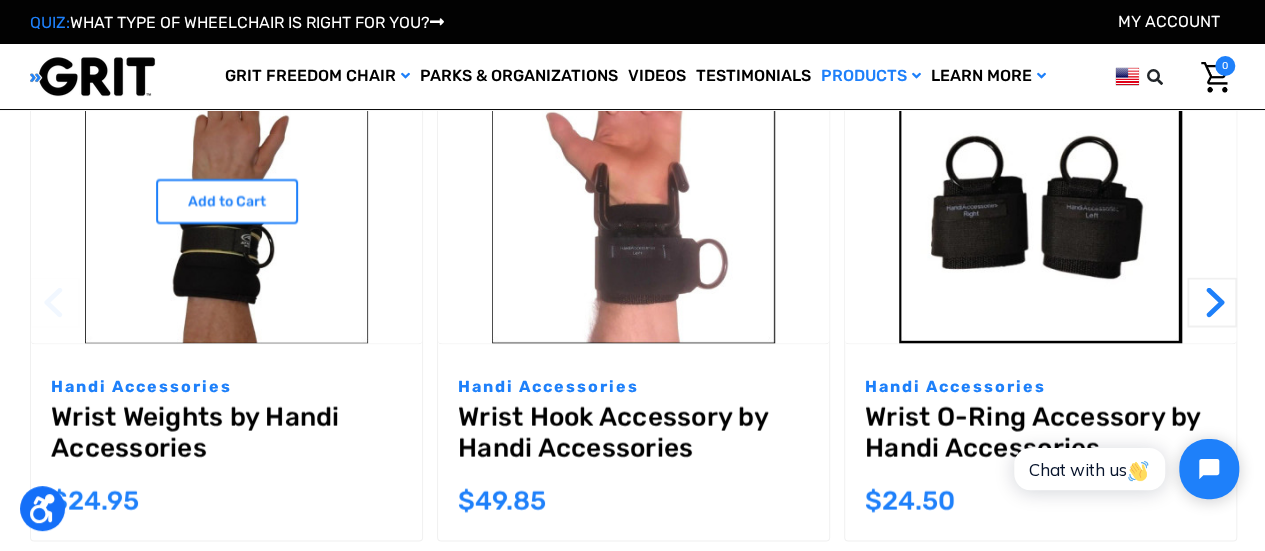 click on "Wrist Weights by Handi Accessories" at bounding box center (226, 437) 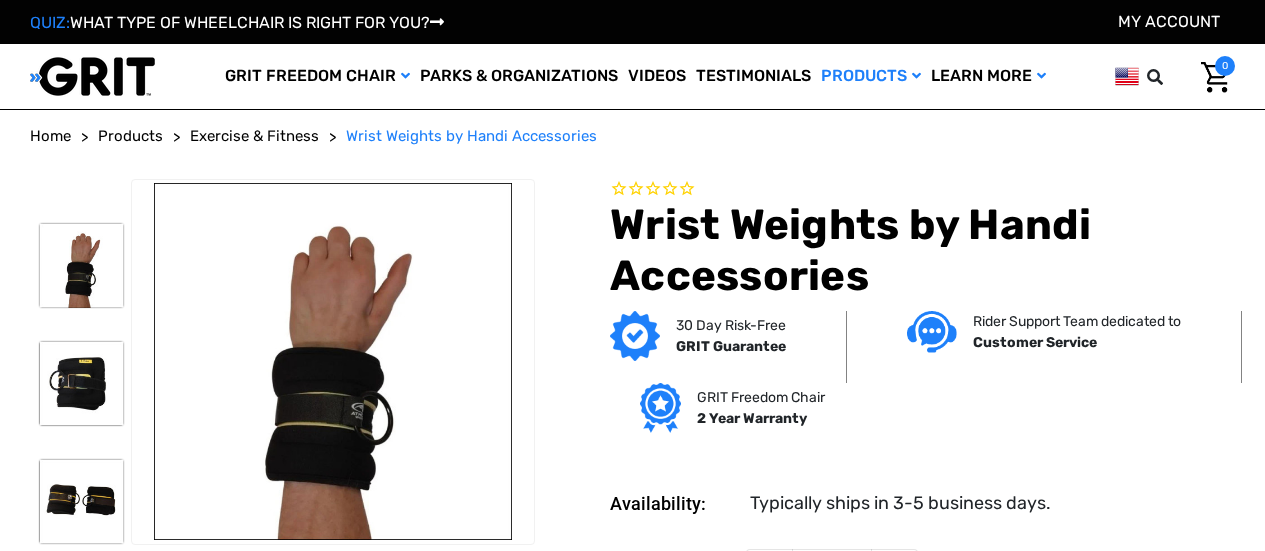 click at bounding box center [333, 362] 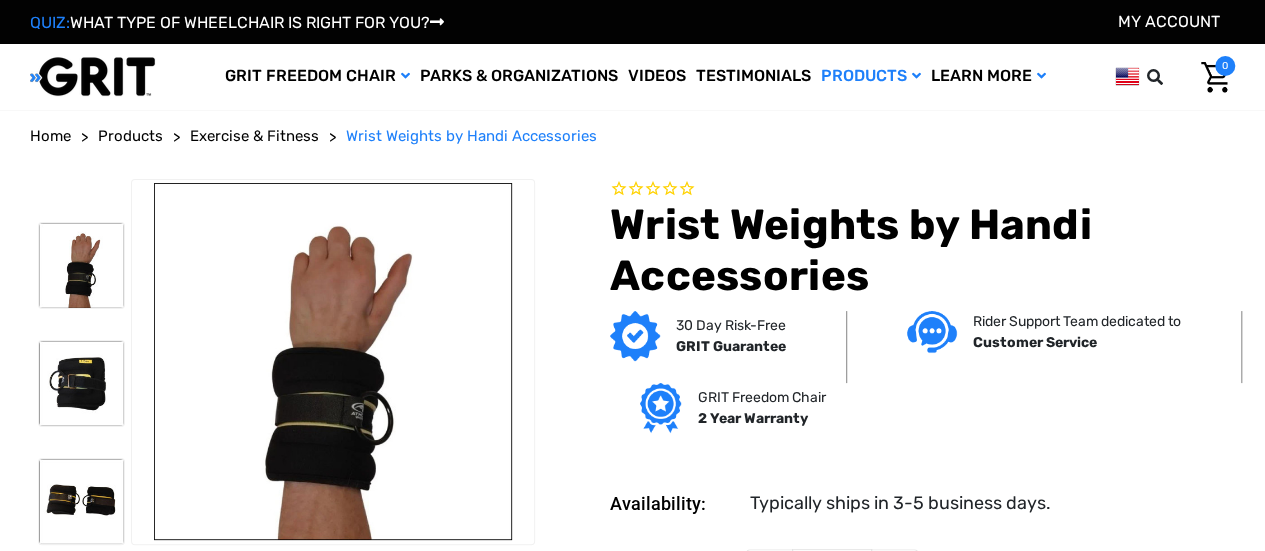 scroll, scrollTop: 0, scrollLeft: 0, axis: both 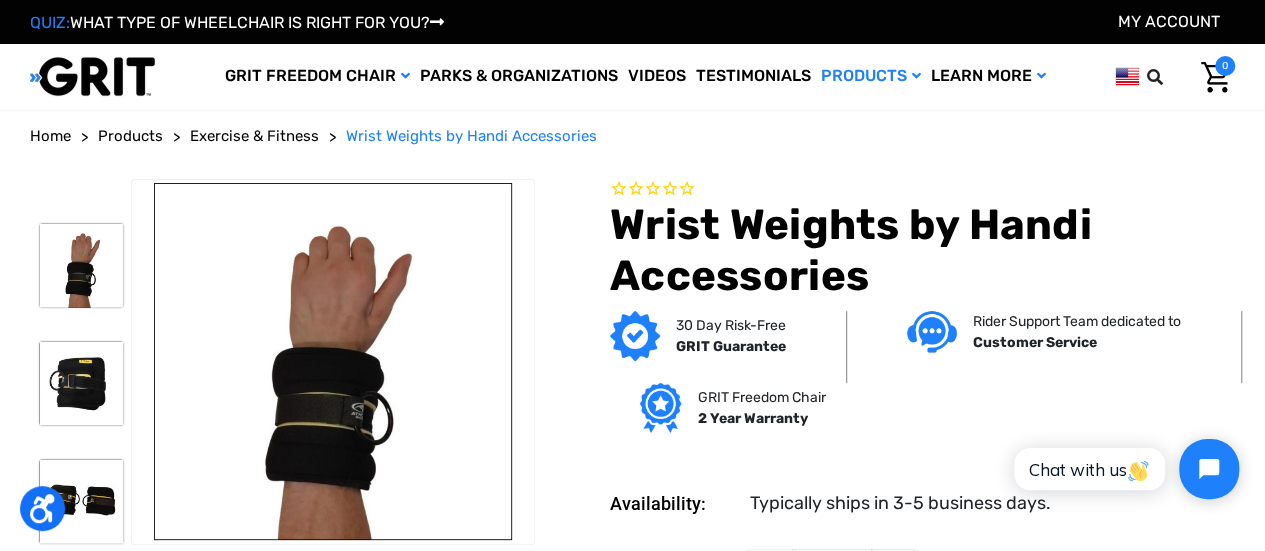 drag, startPoint x: 96, startPoint y: 385, endPoint x: 563, endPoint y: 419, distance: 468.23605 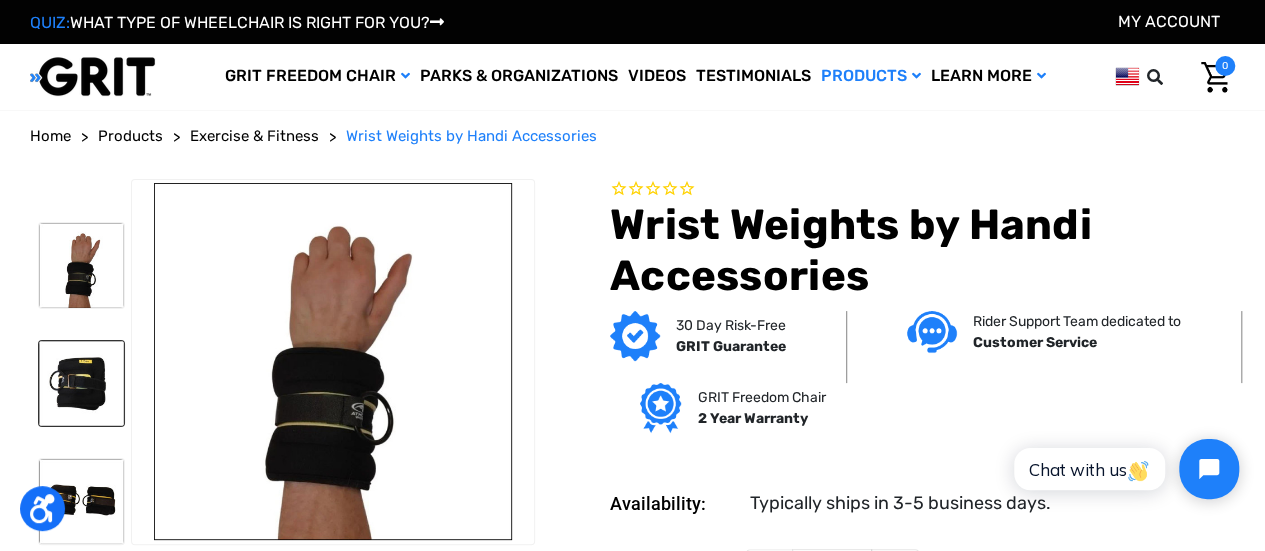 click at bounding box center [81, 383] 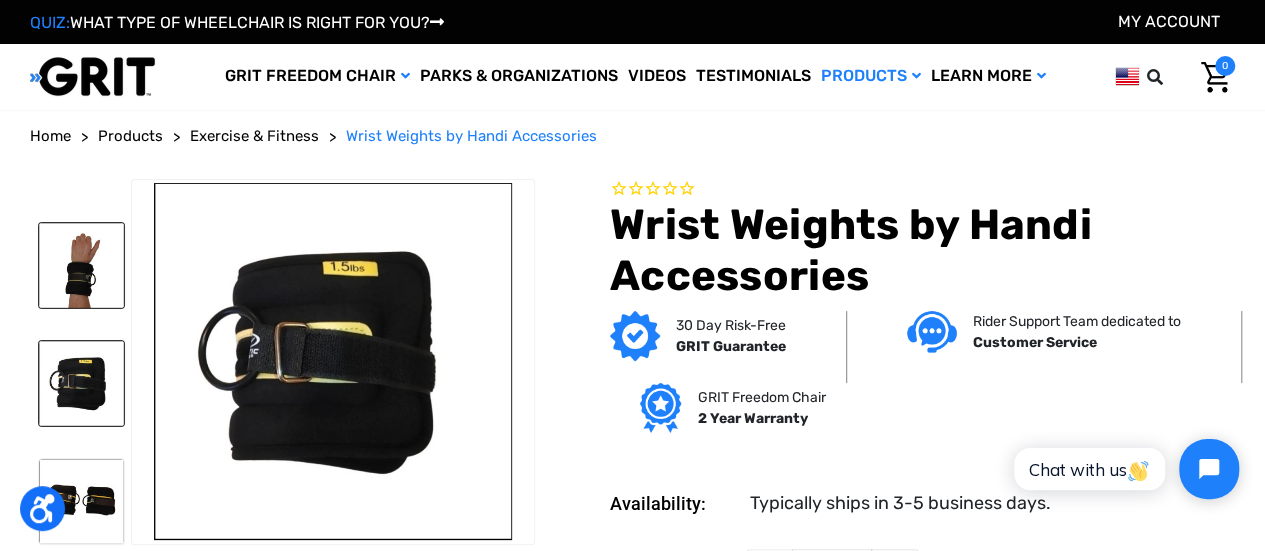 click at bounding box center (81, 265) 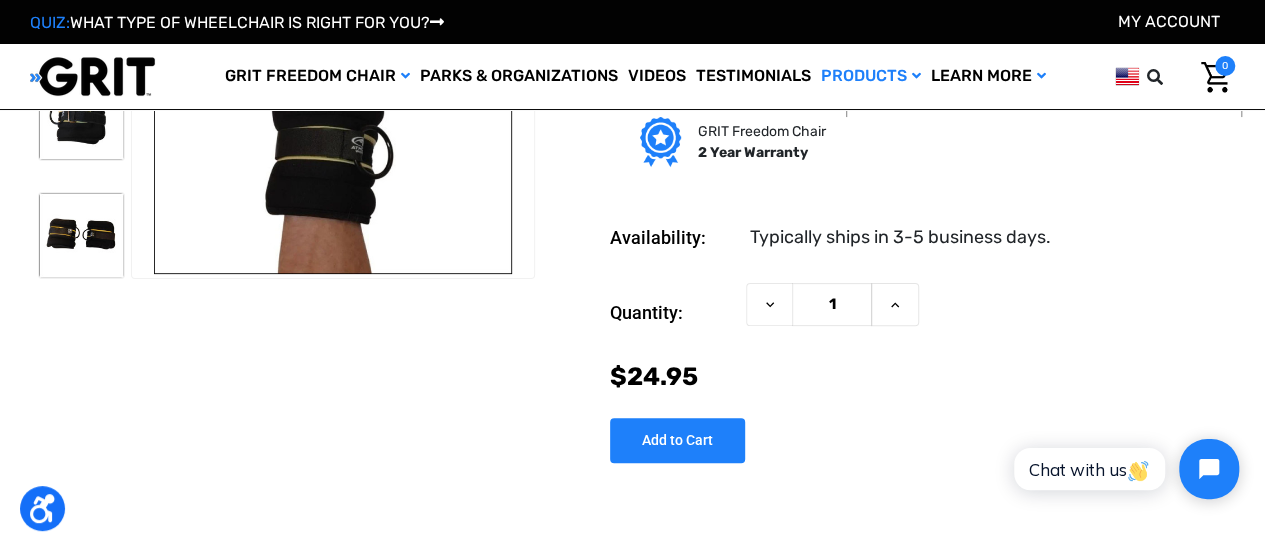 scroll, scrollTop: 154, scrollLeft: 0, axis: vertical 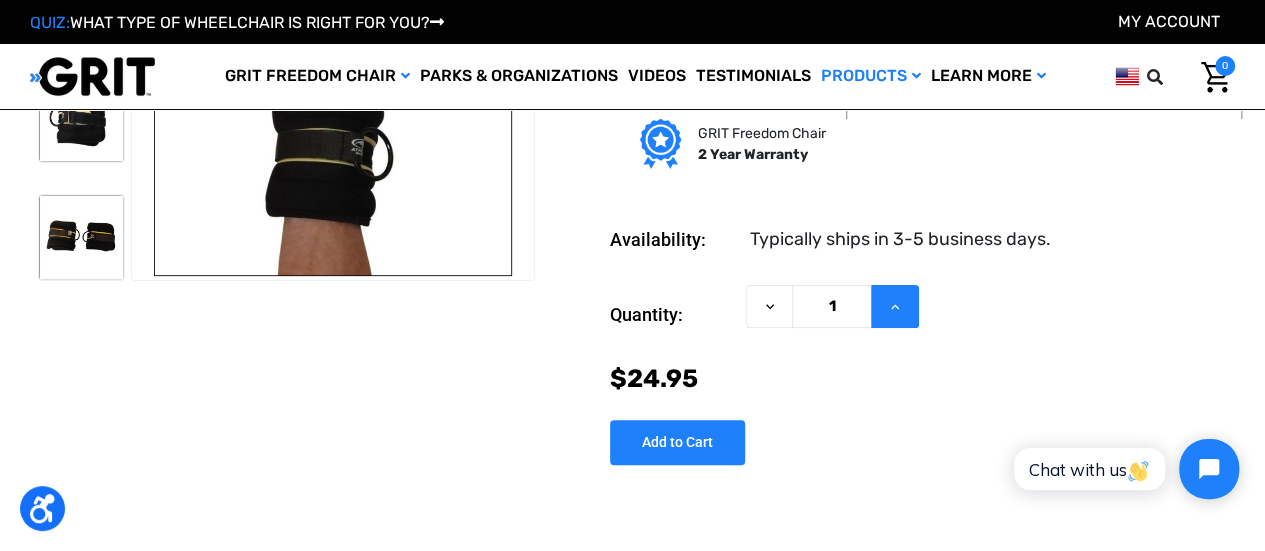 click 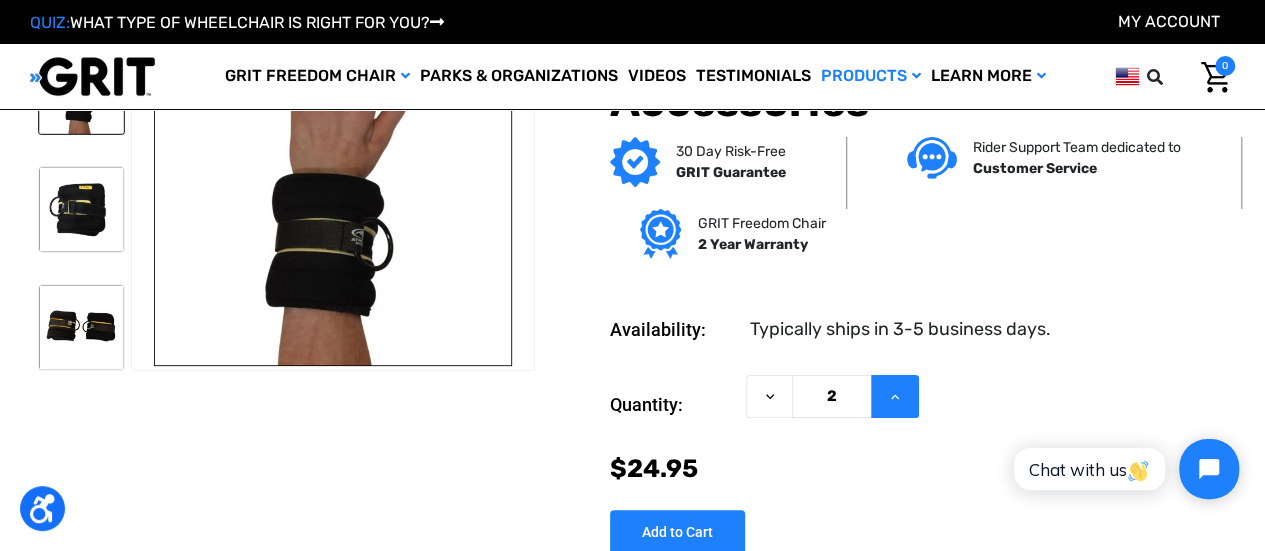 scroll, scrollTop: 0, scrollLeft: 0, axis: both 